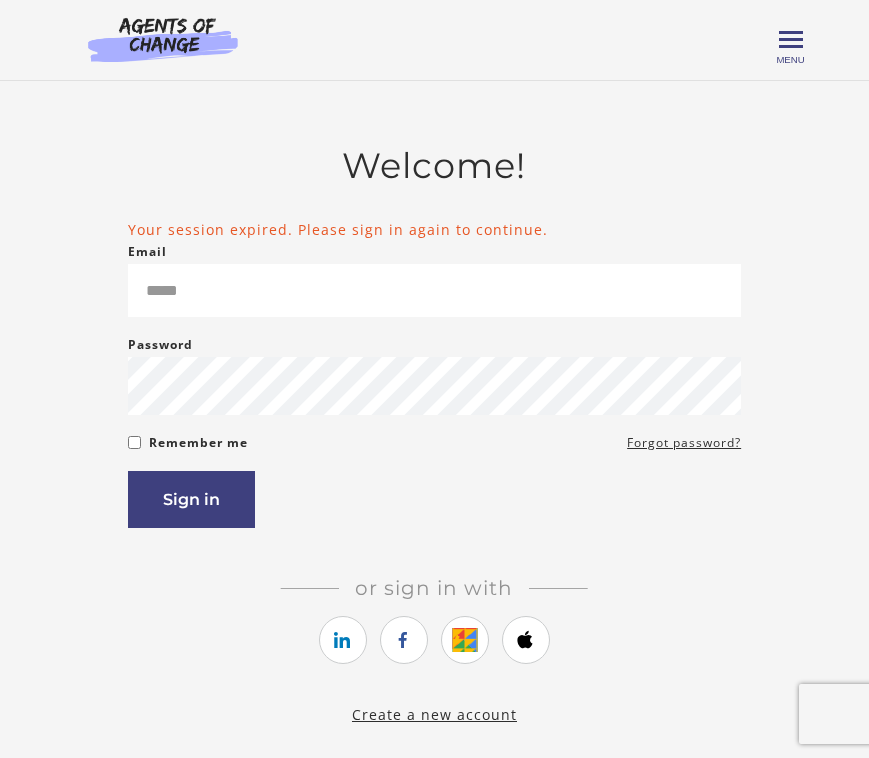 scroll, scrollTop: 0, scrollLeft: 0, axis: both 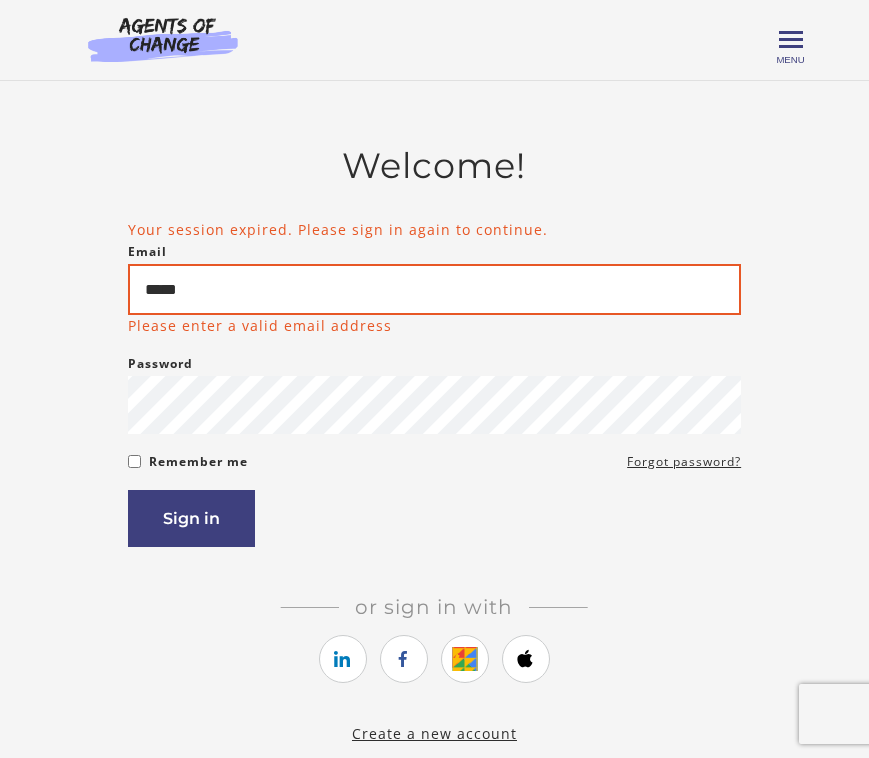 drag, startPoint x: 200, startPoint y: 291, endPoint x: 112, endPoint y: 283, distance: 88.362885 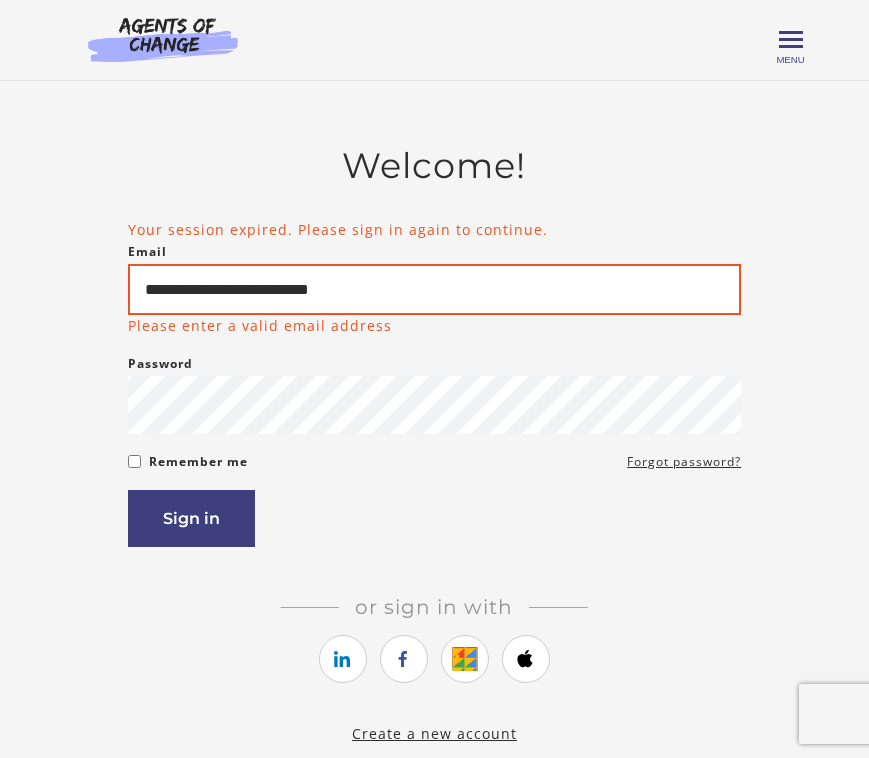type on "**********" 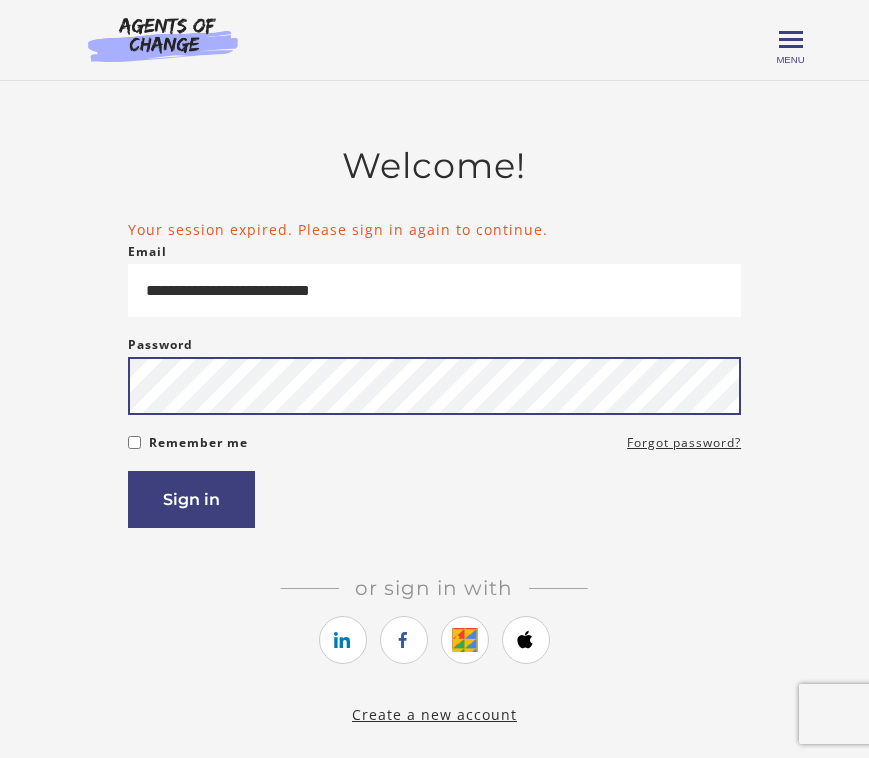 click on "**********" at bounding box center (435, 435) 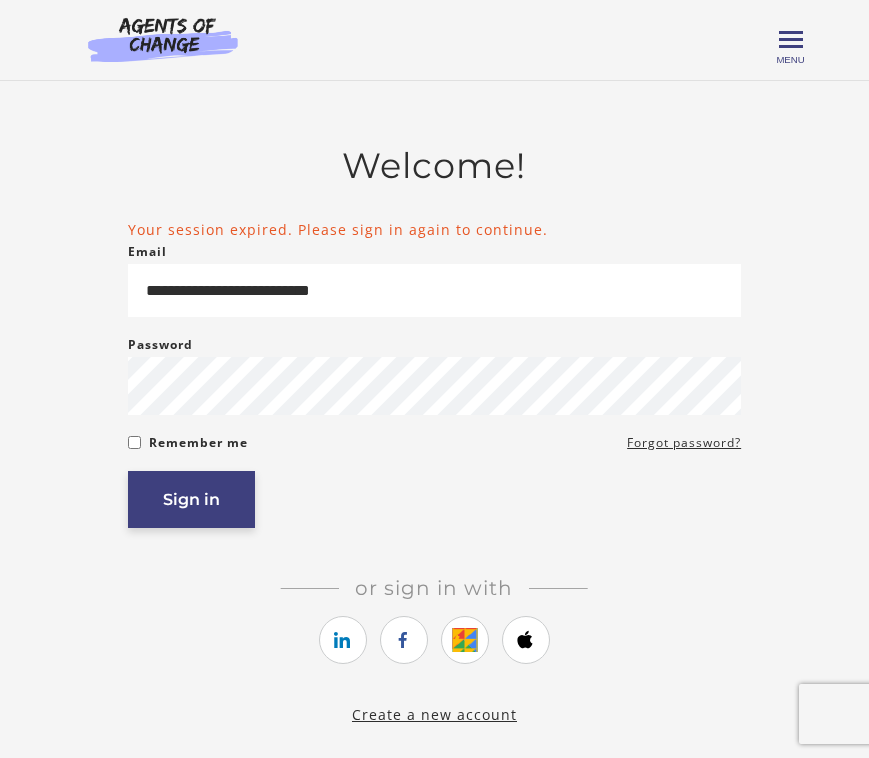 click on "Sign in" at bounding box center (191, 499) 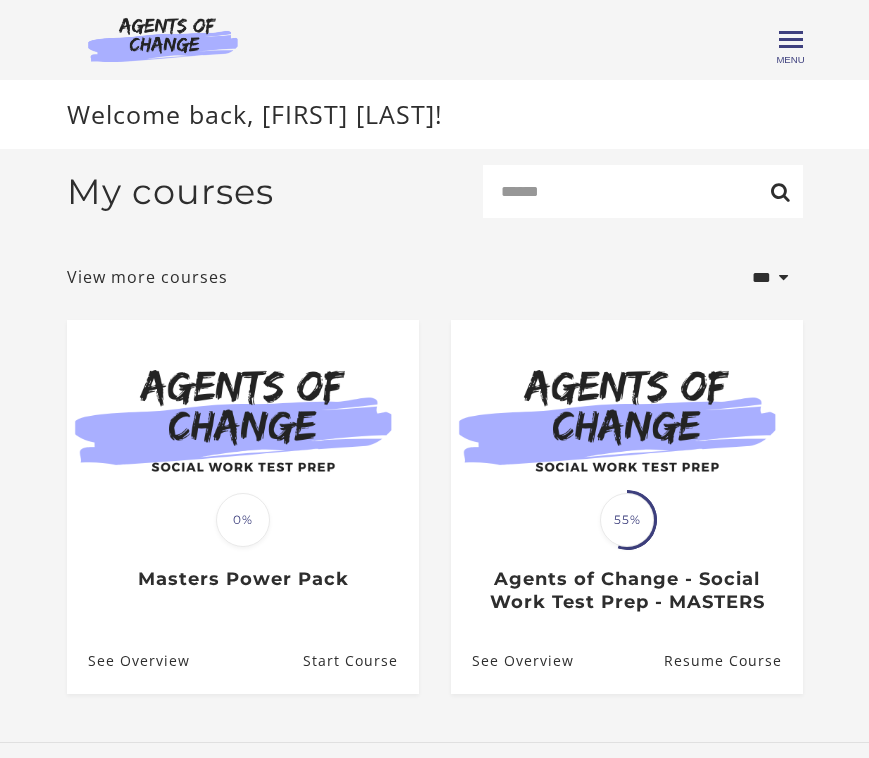 scroll, scrollTop: 0, scrollLeft: 0, axis: both 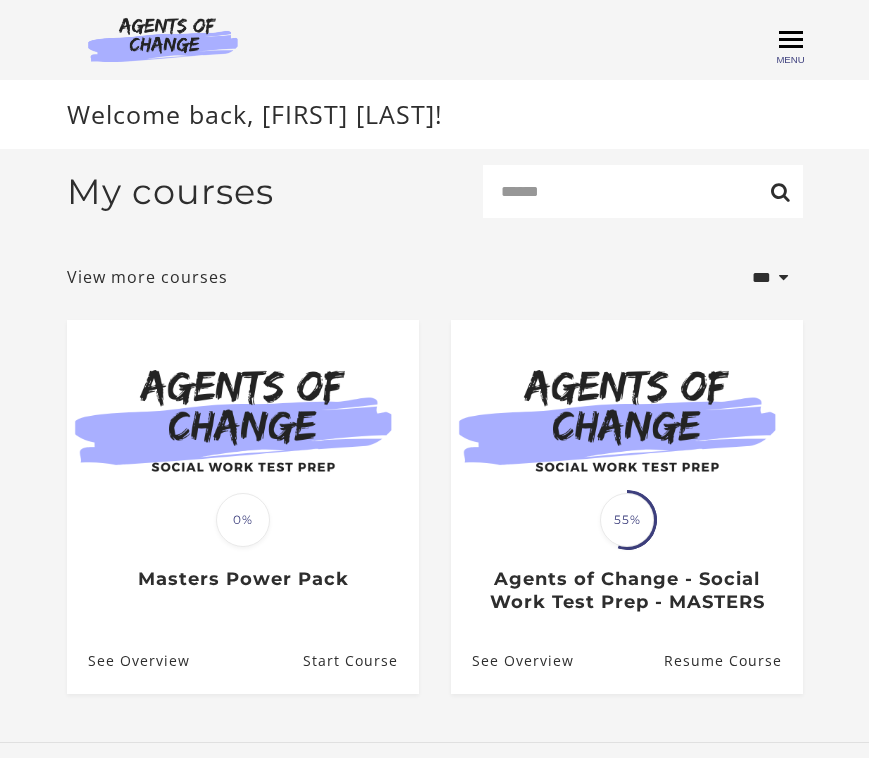 click on "Toggle menu" at bounding box center (791, 39) 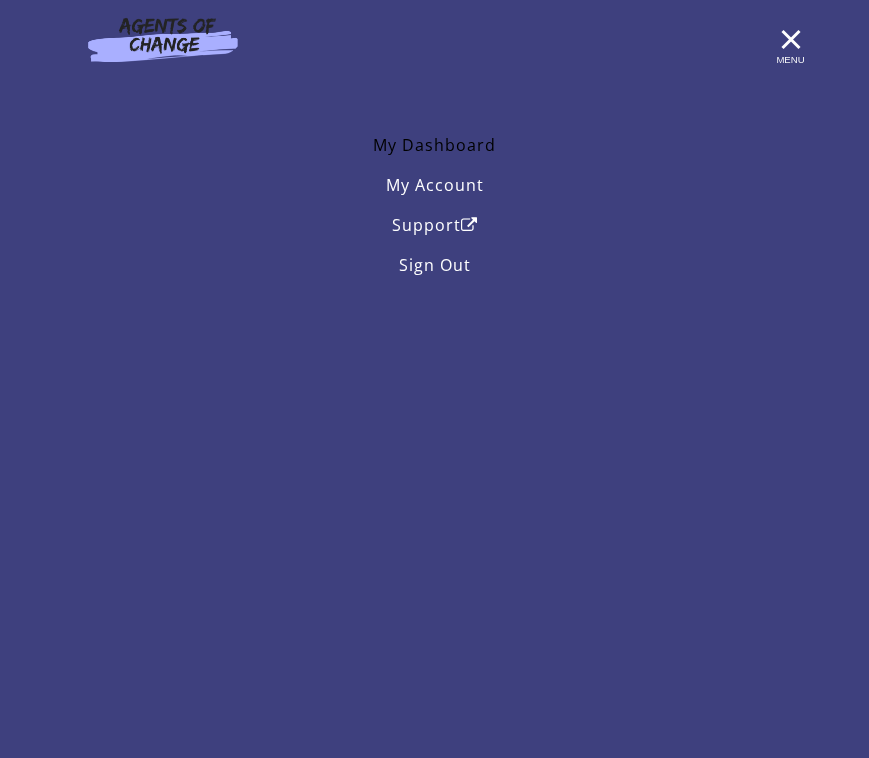 click on "My Dashboard" at bounding box center (435, 145) 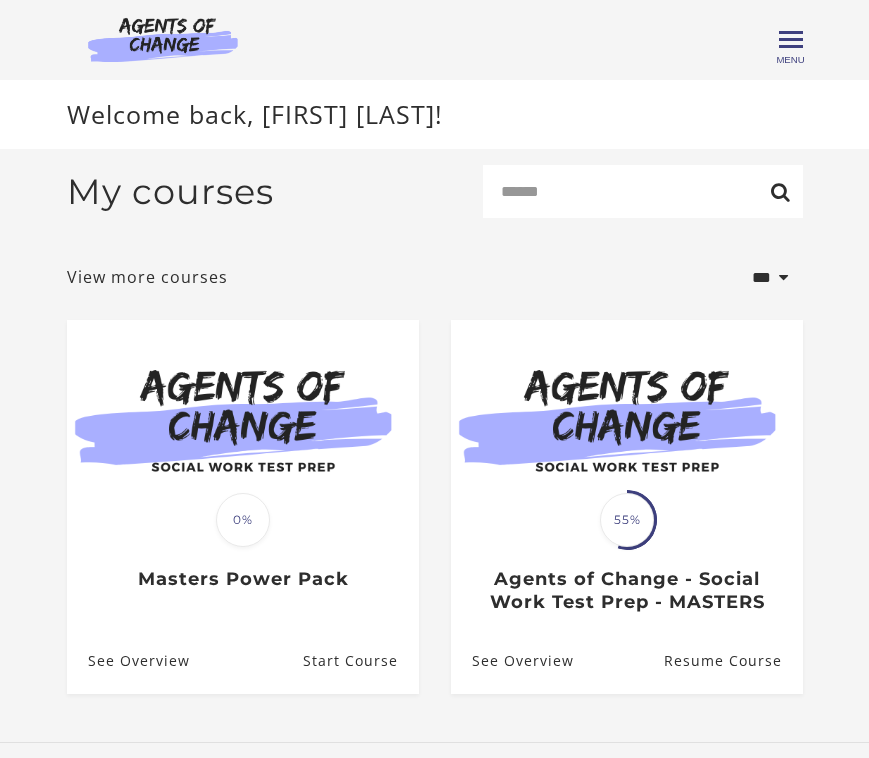 scroll, scrollTop: 0, scrollLeft: 0, axis: both 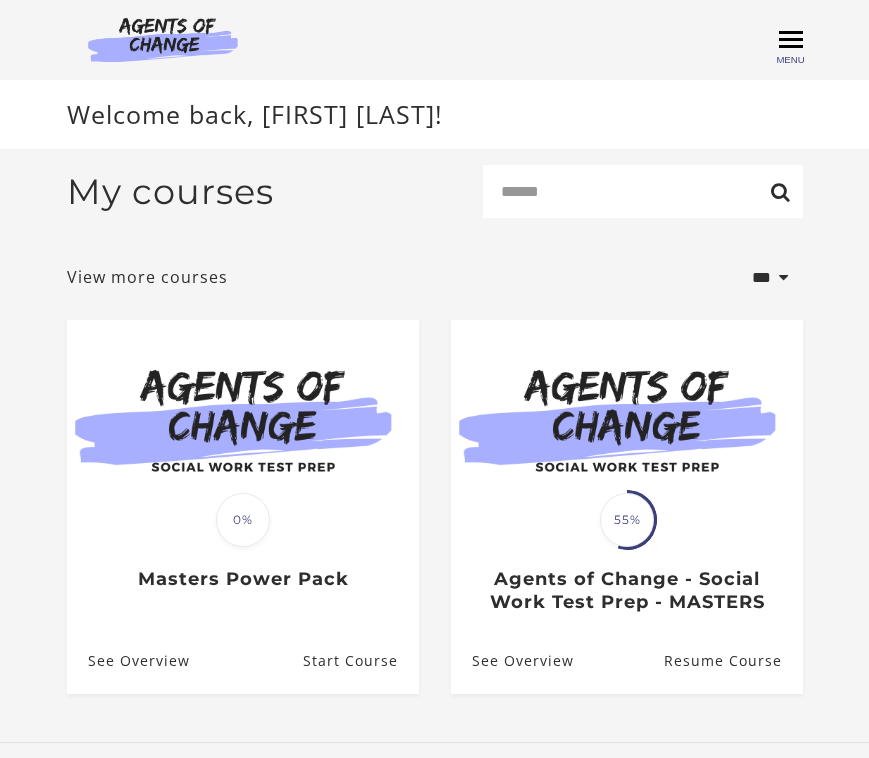 click on "Toggle menu" at bounding box center (791, 39) 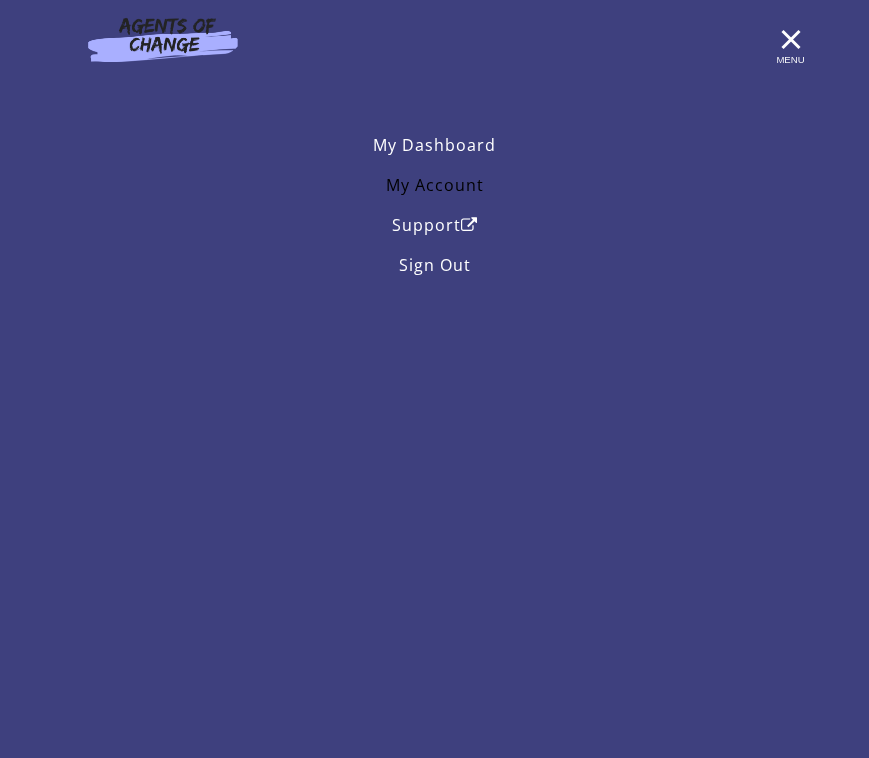 click on "My Account" at bounding box center [435, 185] 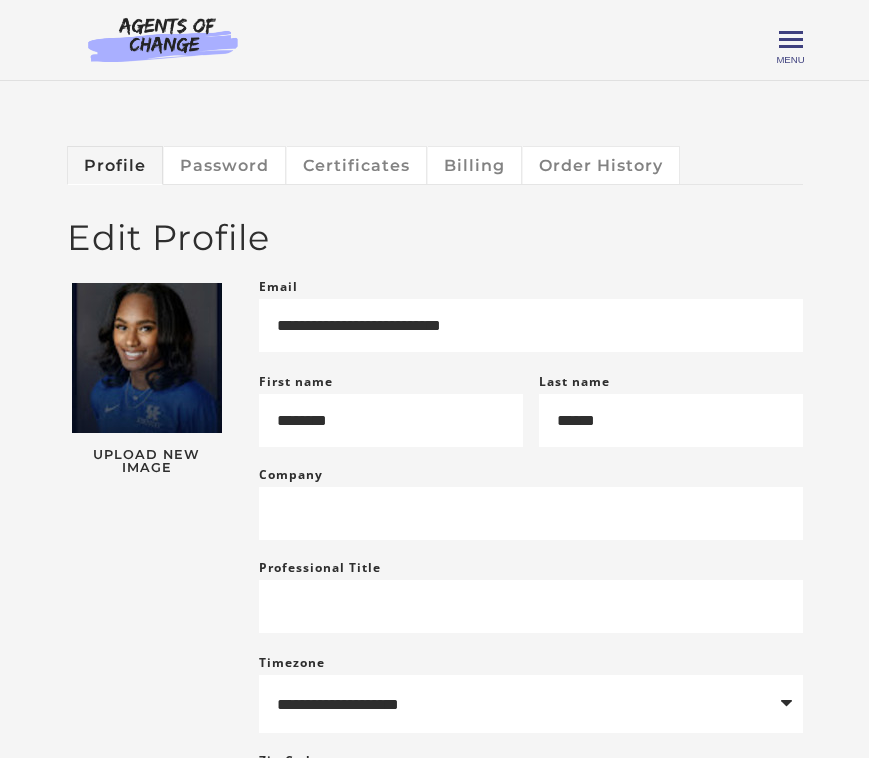 scroll, scrollTop: 0, scrollLeft: 0, axis: both 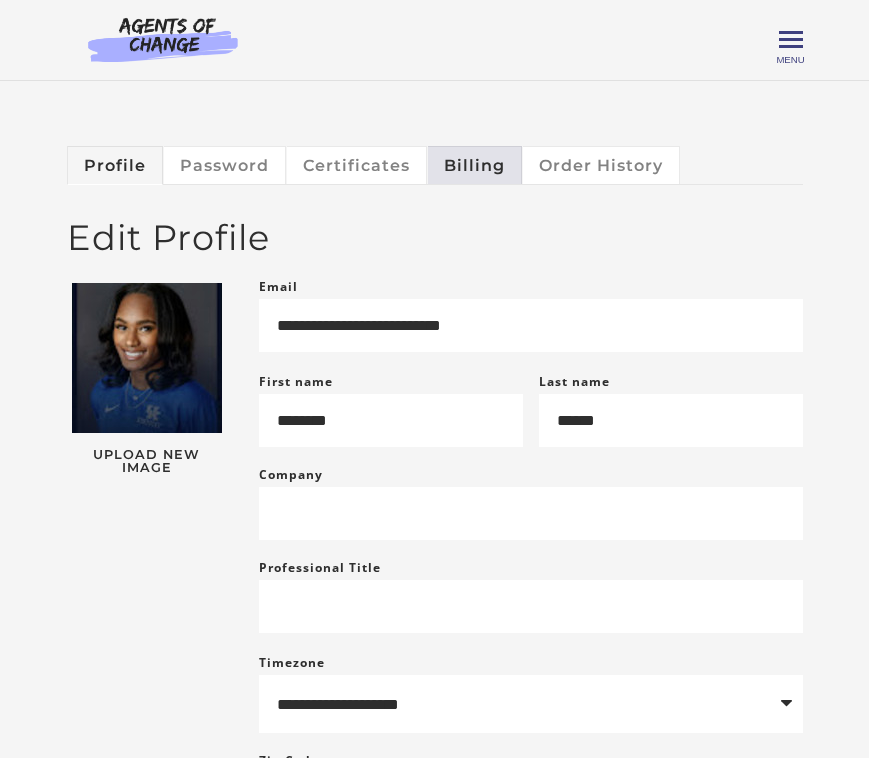 click on "Billing" at bounding box center (475, 165) 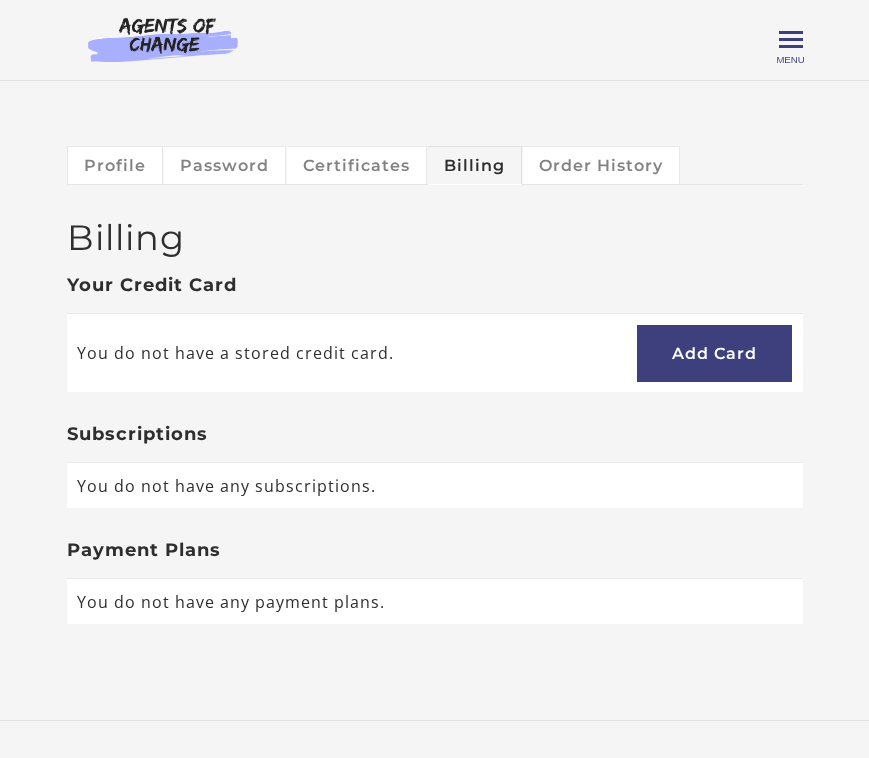 scroll, scrollTop: 0, scrollLeft: 0, axis: both 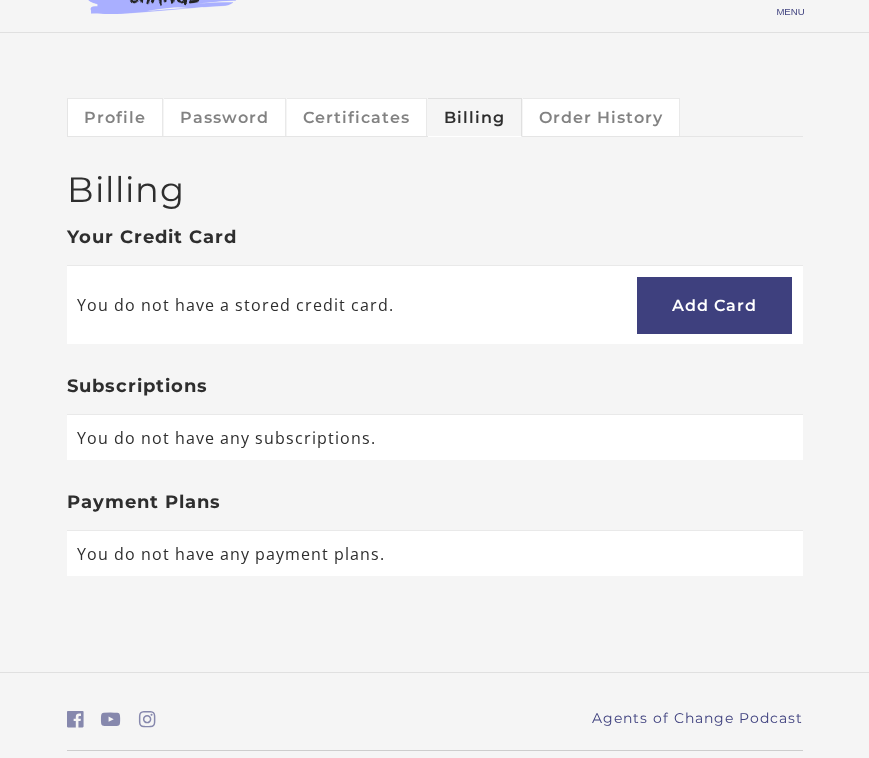 click on "Billing" at bounding box center (435, 190) 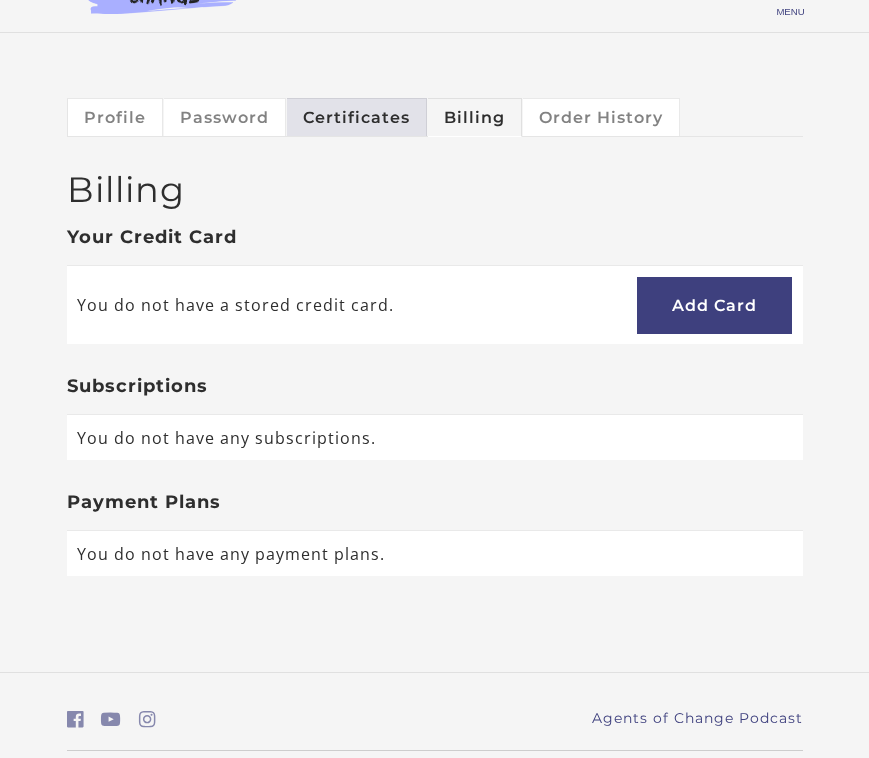 click on "Certificates" at bounding box center [357, 117] 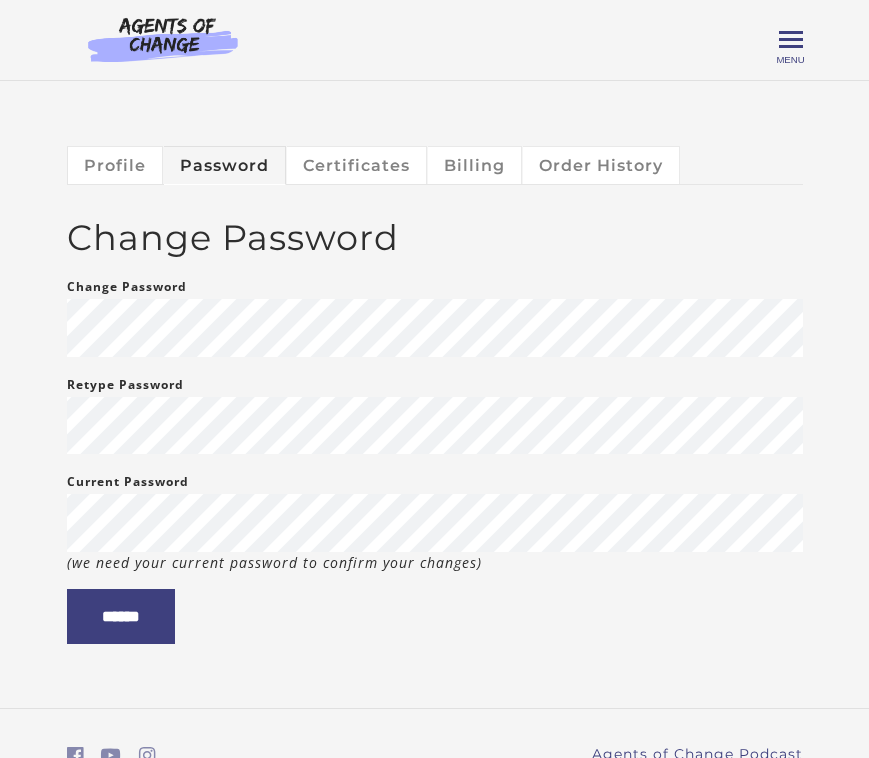 scroll, scrollTop: 0, scrollLeft: 0, axis: both 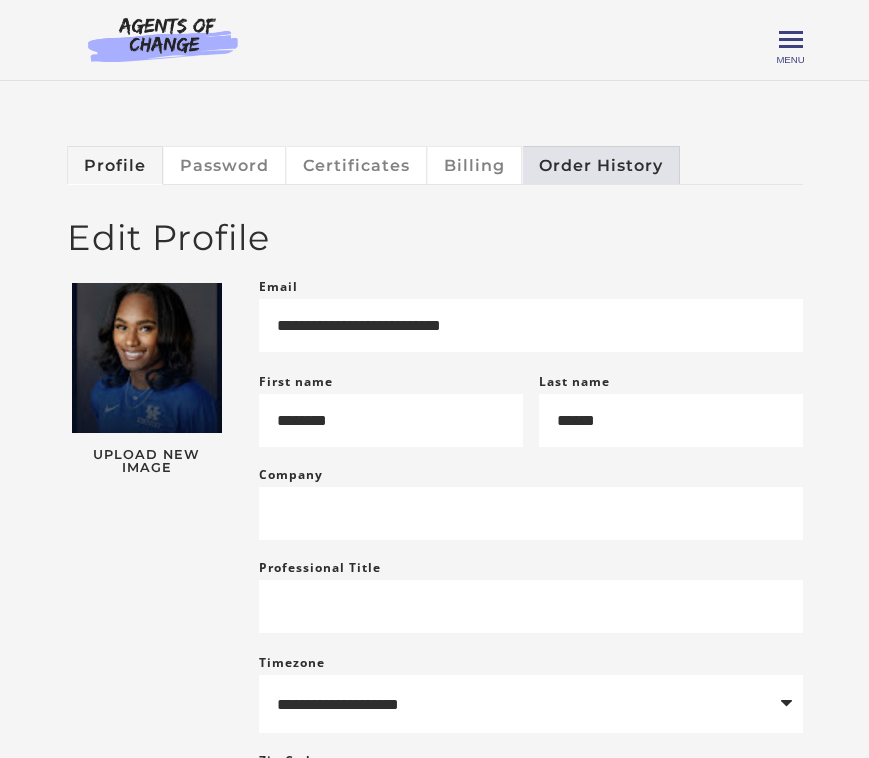 click on "Order History" at bounding box center (601, 165) 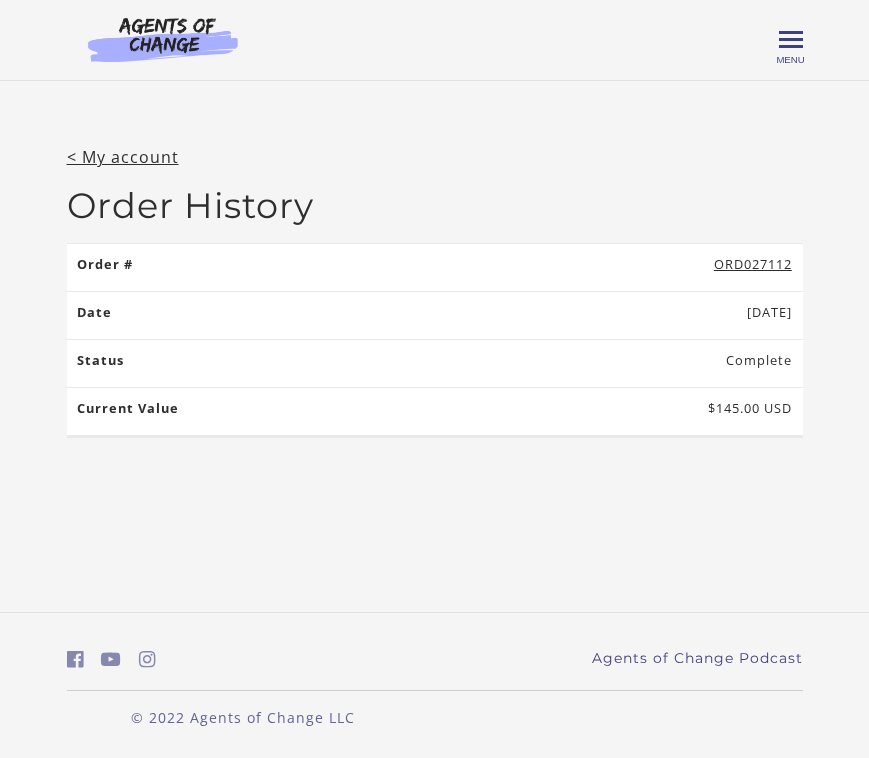 scroll, scrollTop: 0, scrollLeft: 0, axis: both 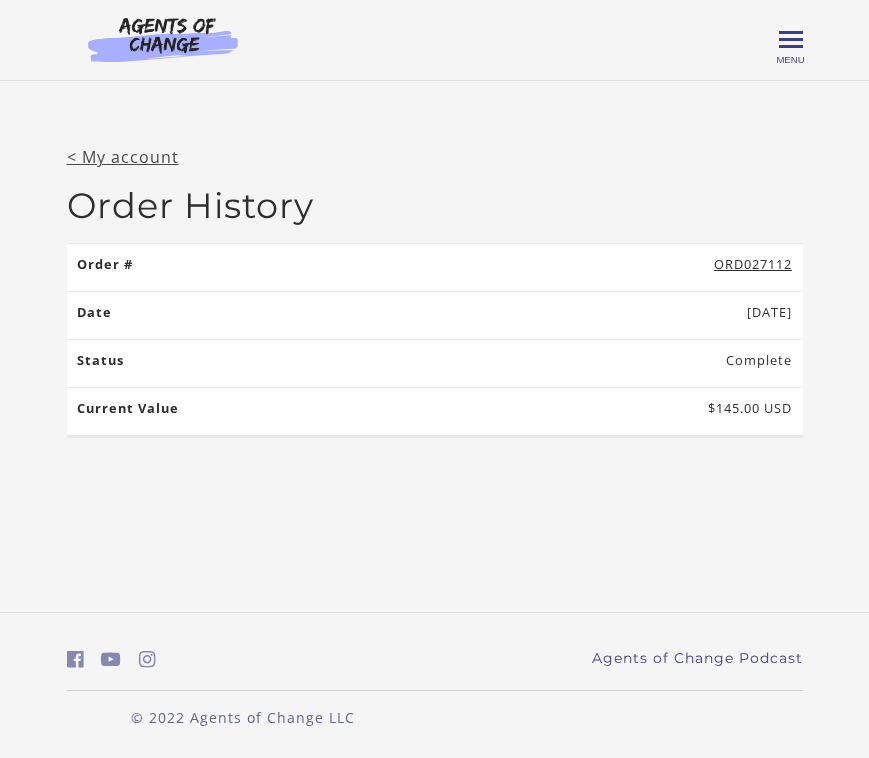 click on "< My account" at bounding box center [123, 157] 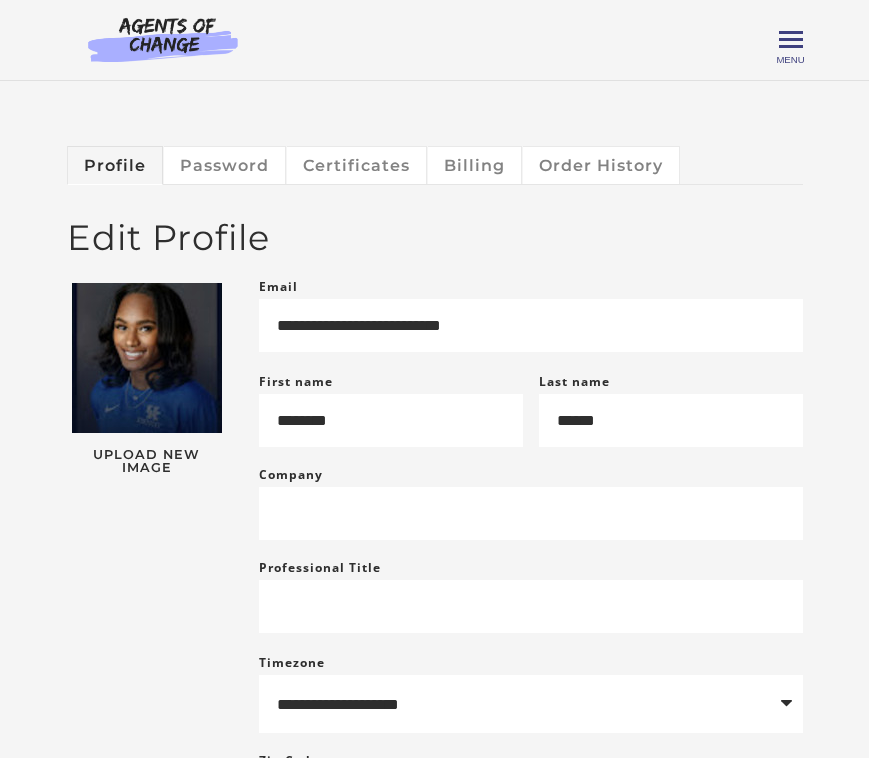 scroll, scrollTop: 0, scrollLeft: 0, axis: both 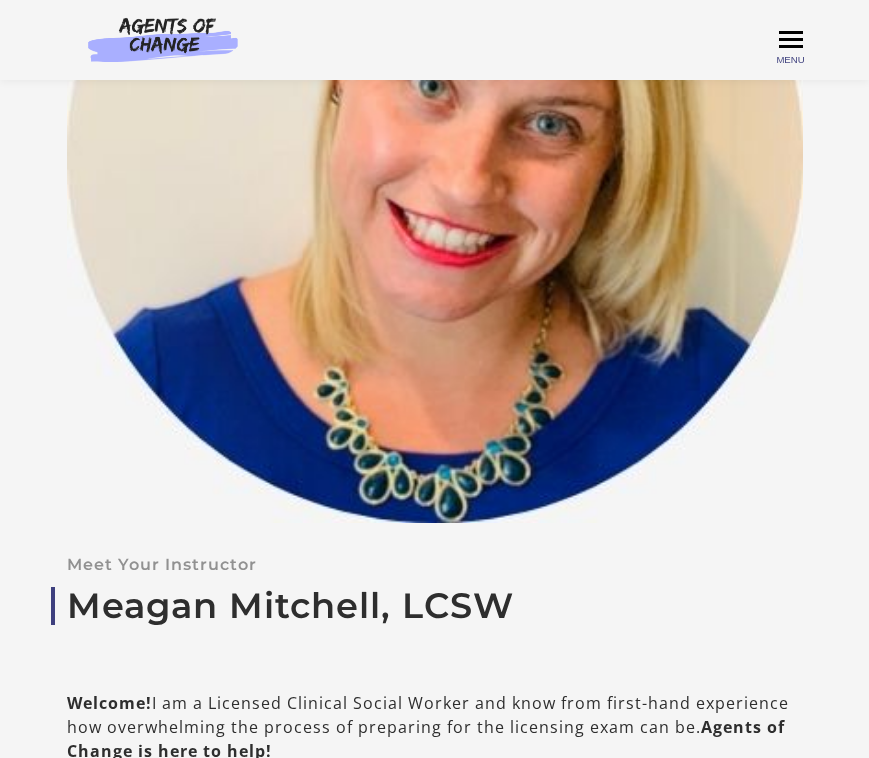 click on "Menu" at bounding box center [790, 59] 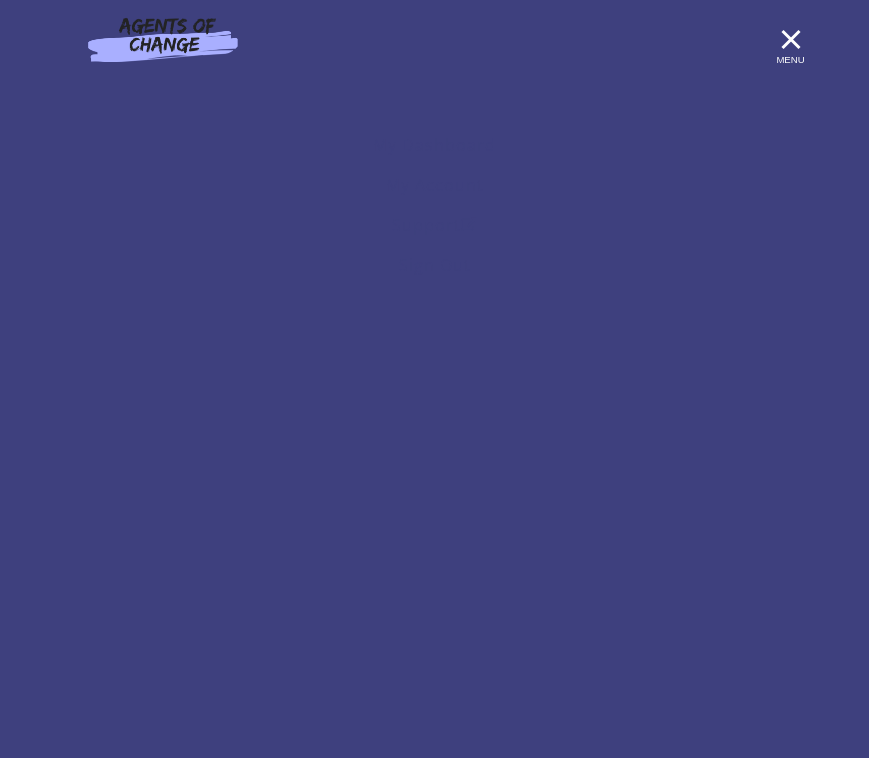 click at bounding box center [163, 39] 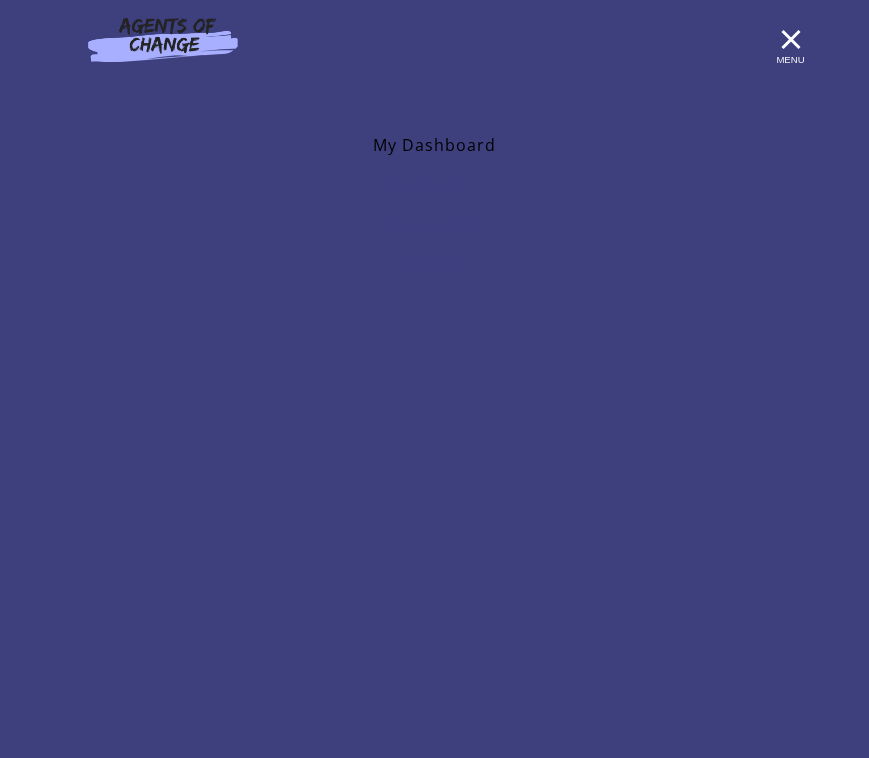 click on "My Dashboard" at bounding box center (435, 145) 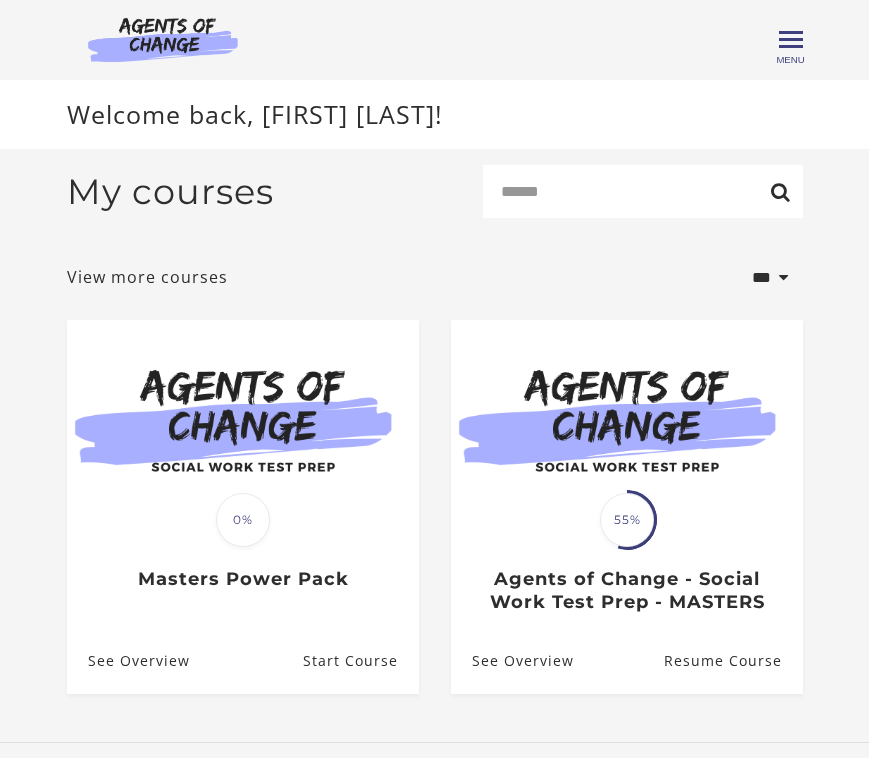 scroll, scrollTop: 0, scrollLeft: 0, axis: both 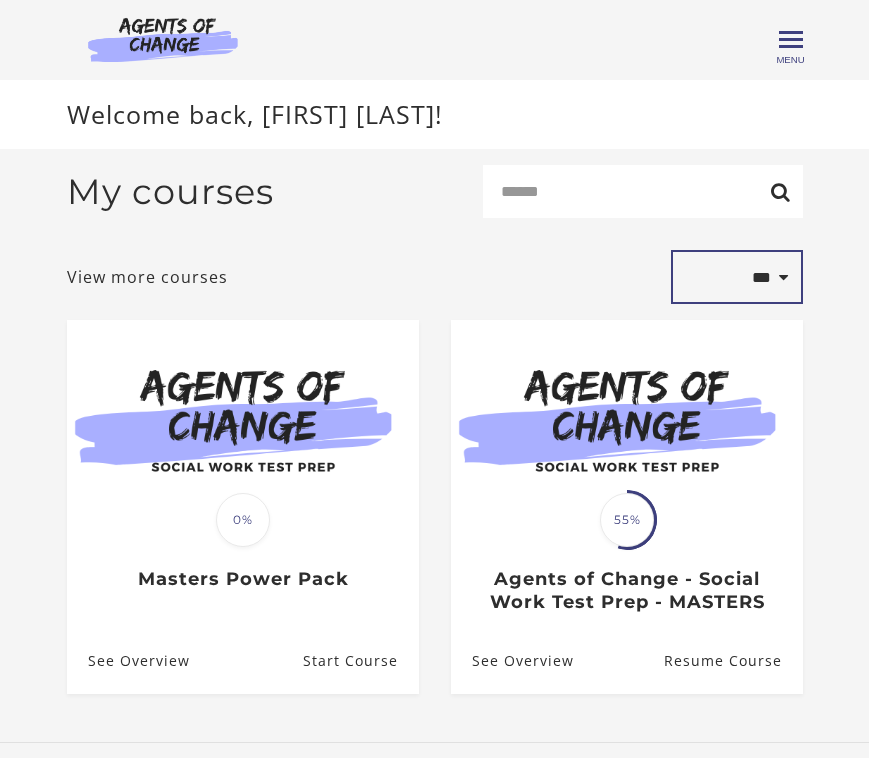 click on "**********" at bounding box center (737, 277) 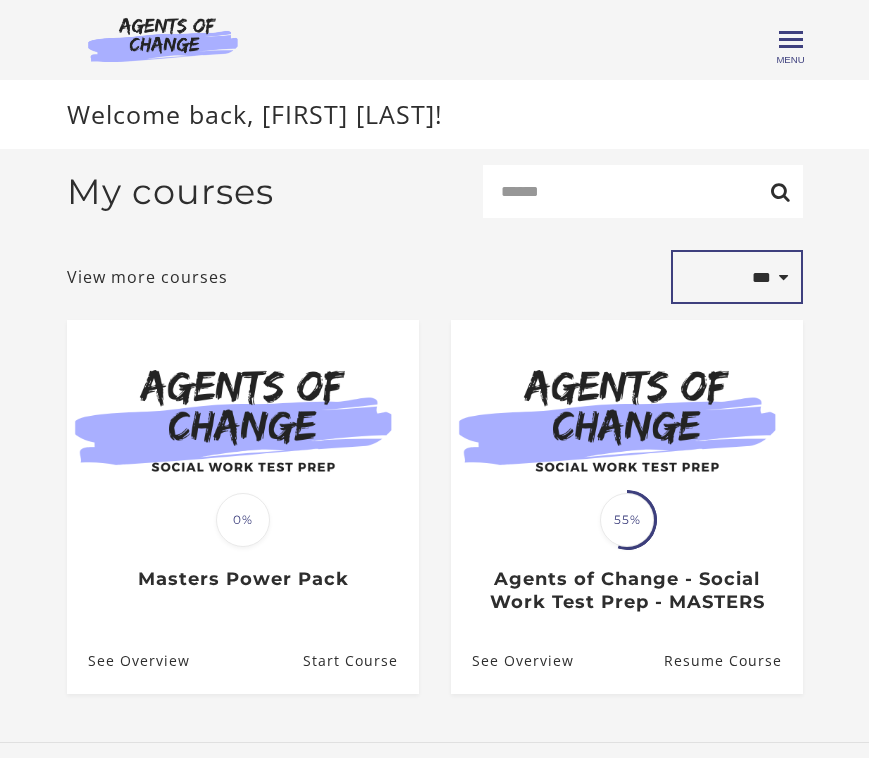 select on "*********" 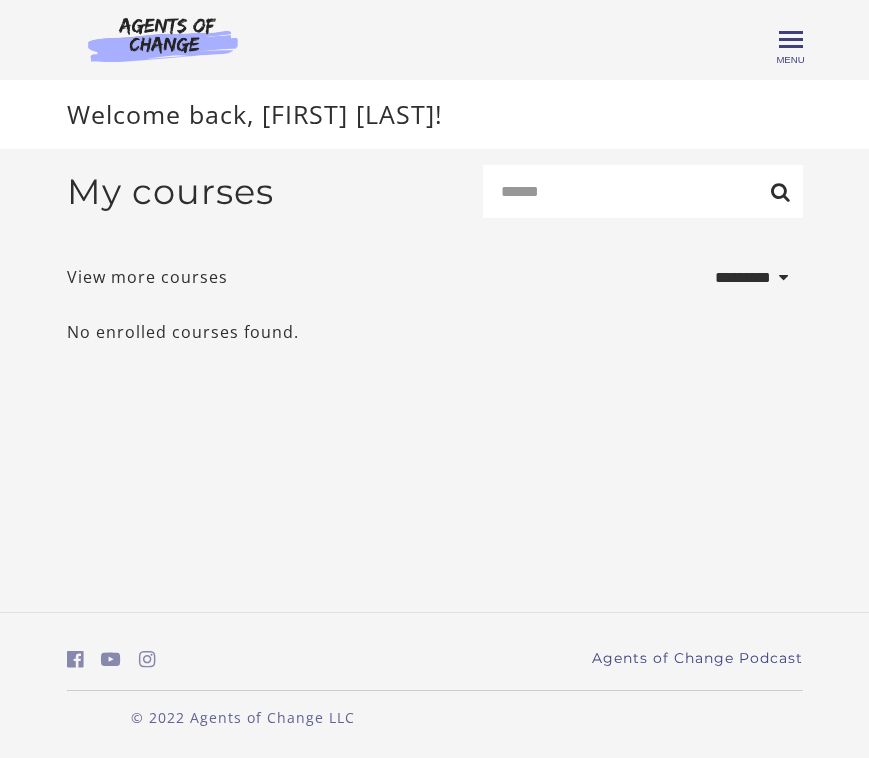 scroll, scrollTop: 0, scrollLeft: 0, axis: both 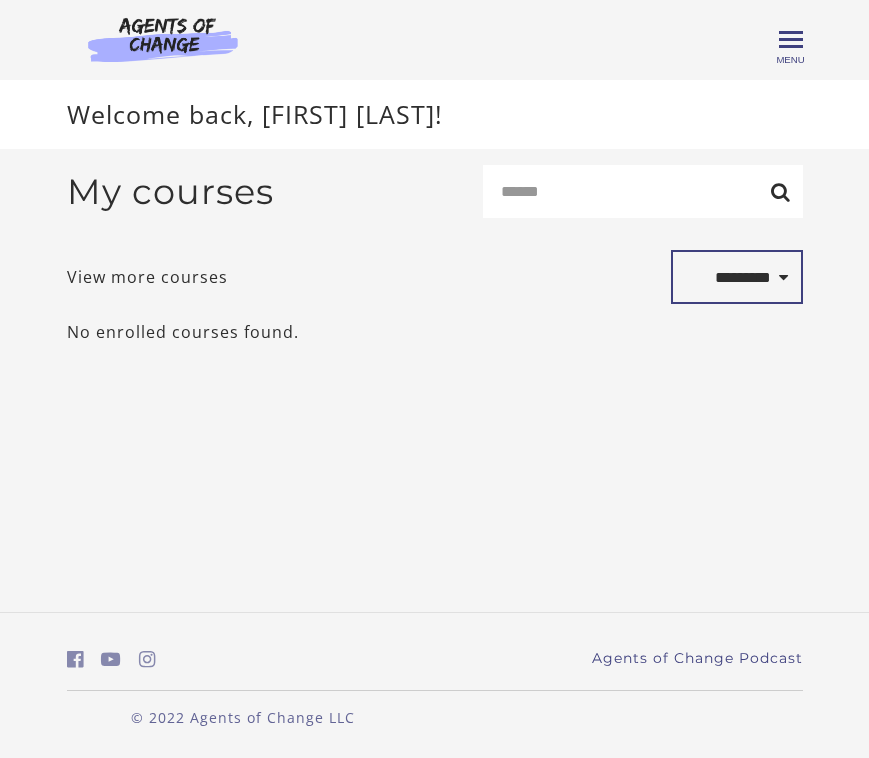 click on "**********" at bounding box center [737, 277] 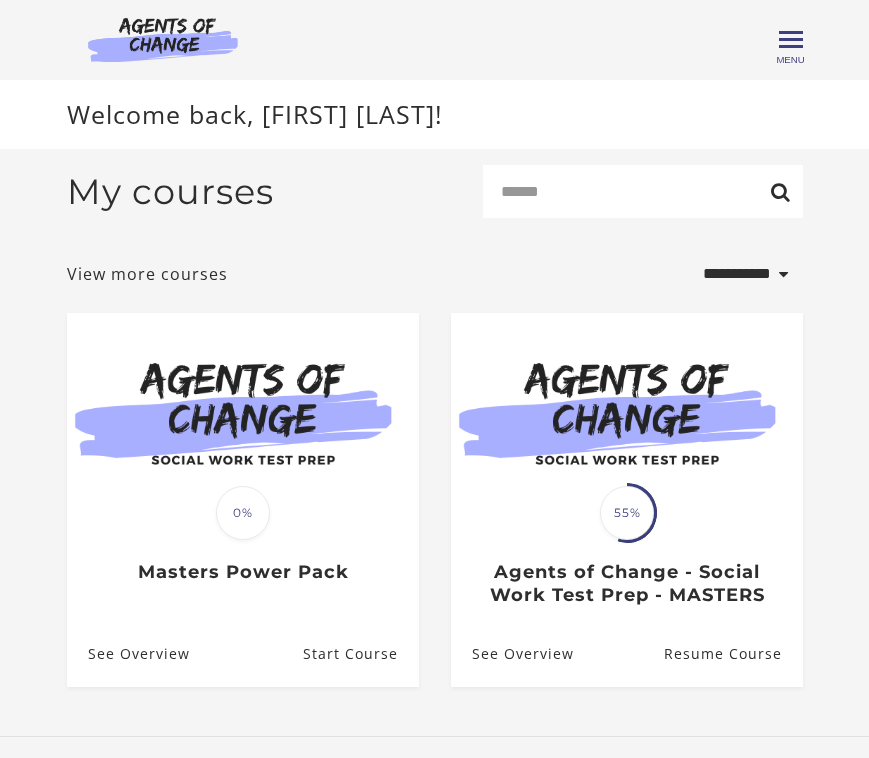 select on "**********" 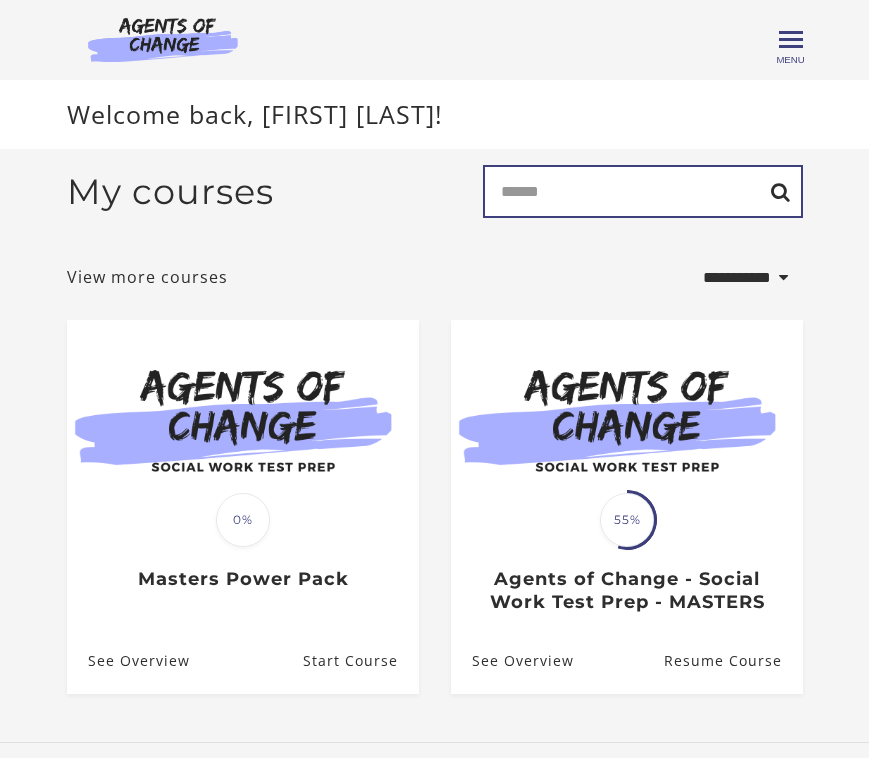 scroll, scrollTop: 0, scrollLeft: 0, axis: both 